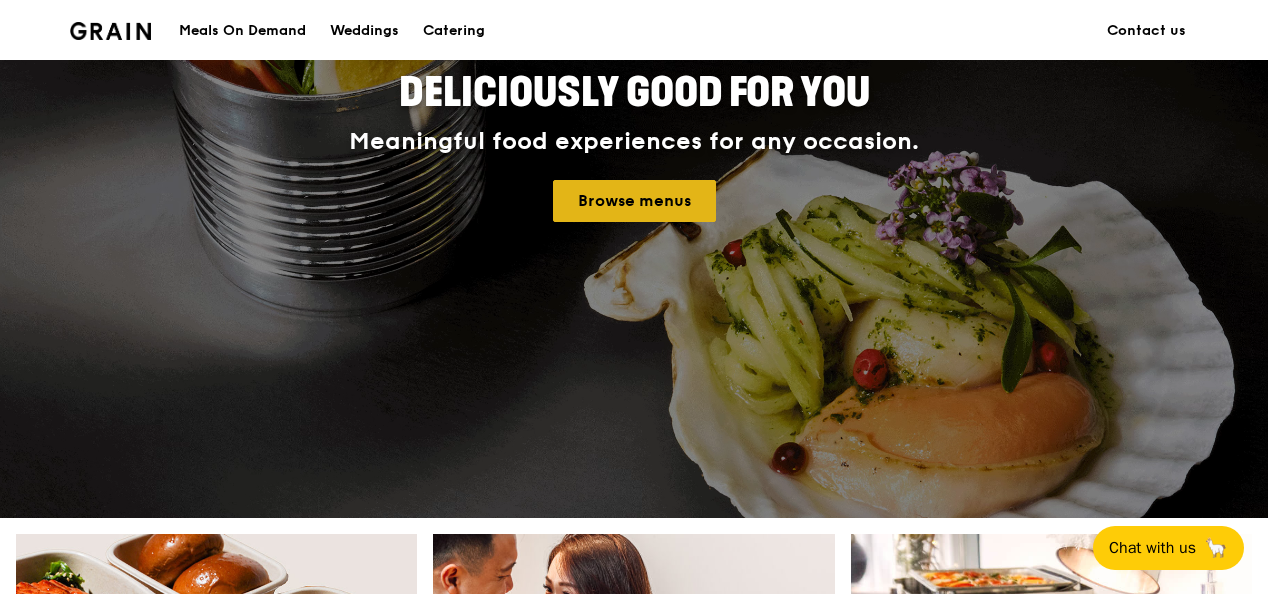 scroll, scrollTop: 300, scrollLeft: 0, axis: vertical 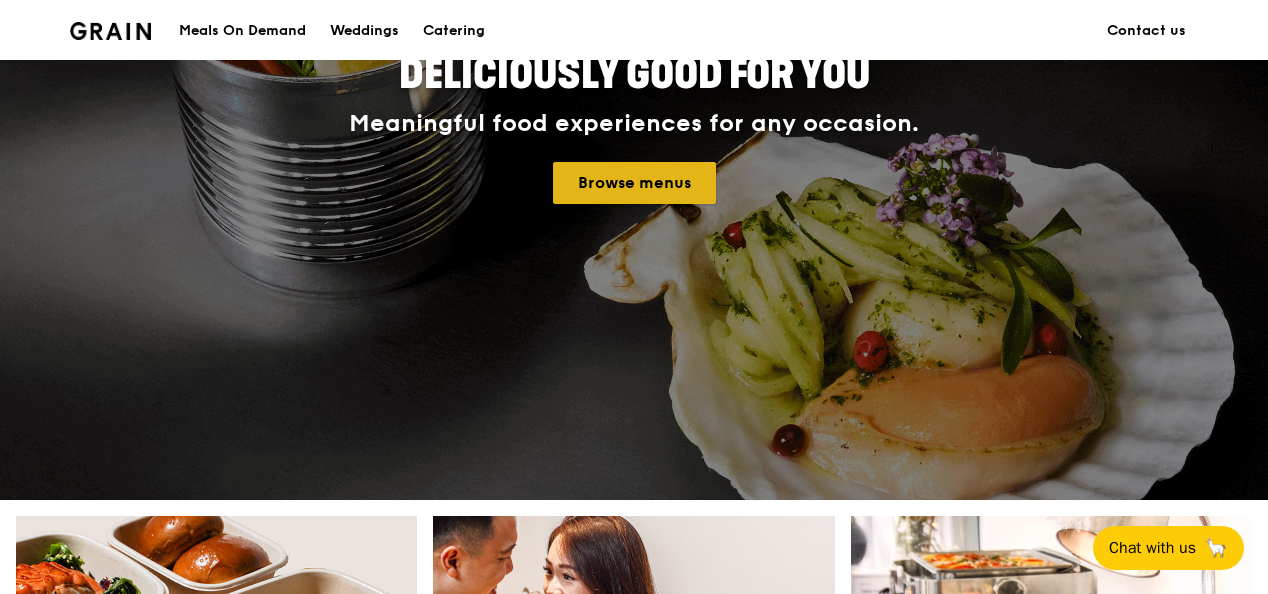 click on "Browse menus" at bounding box center [634, 183] 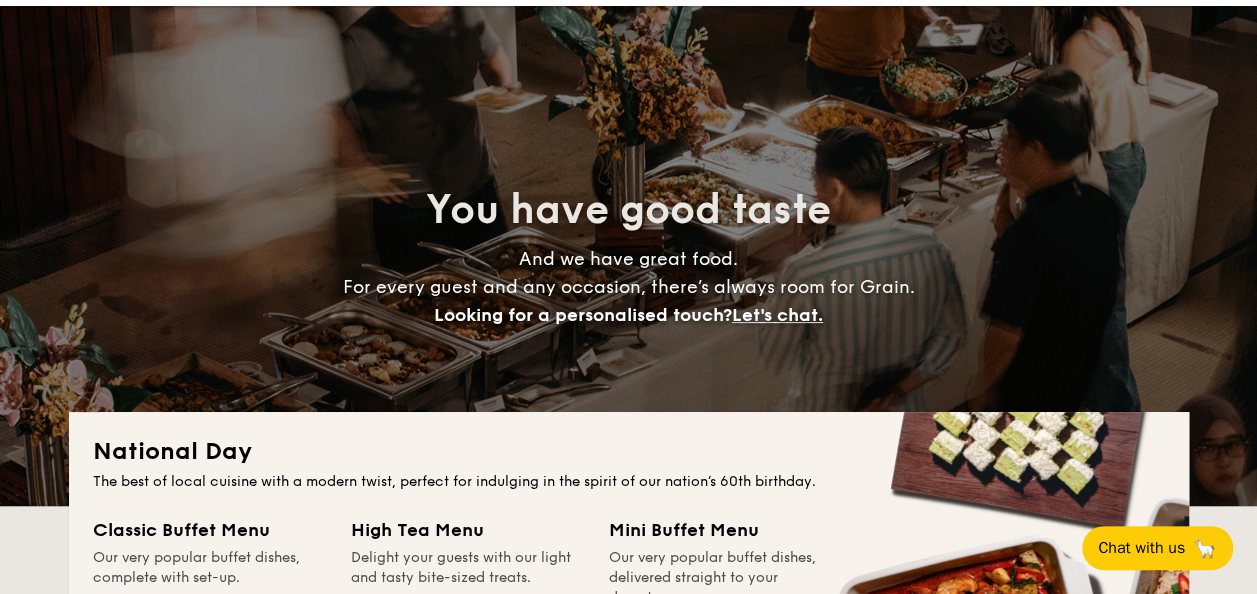scroll, scrollTop: 200, scrollLeft: 0, axis: vertical 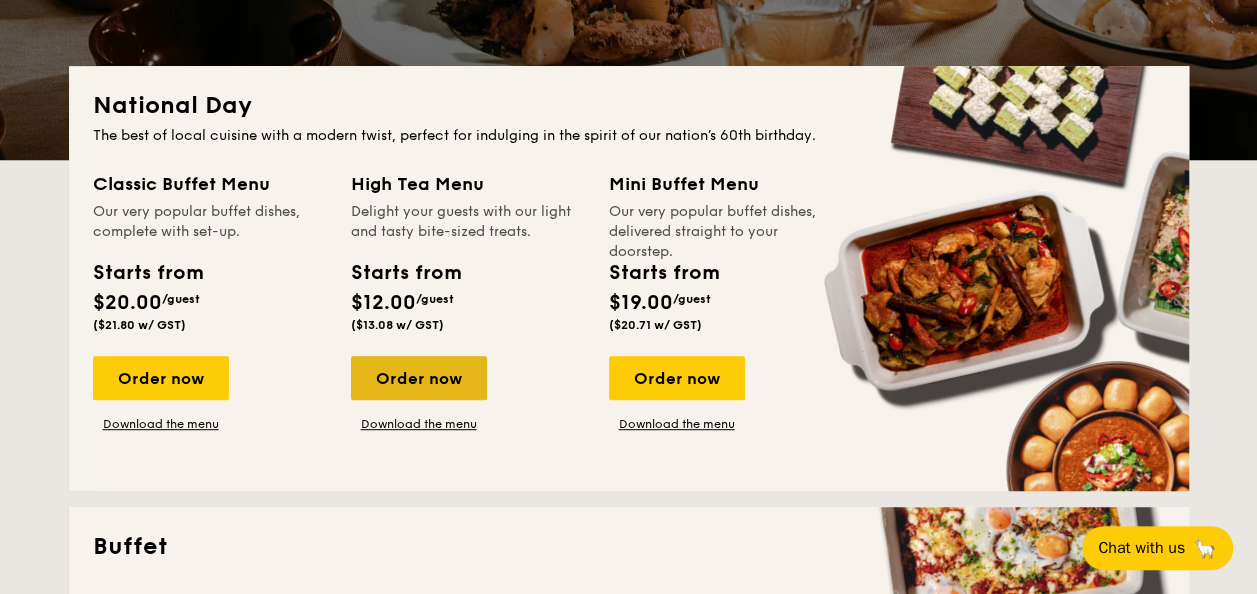 click on "Order now" at bounding box center (419, 378) 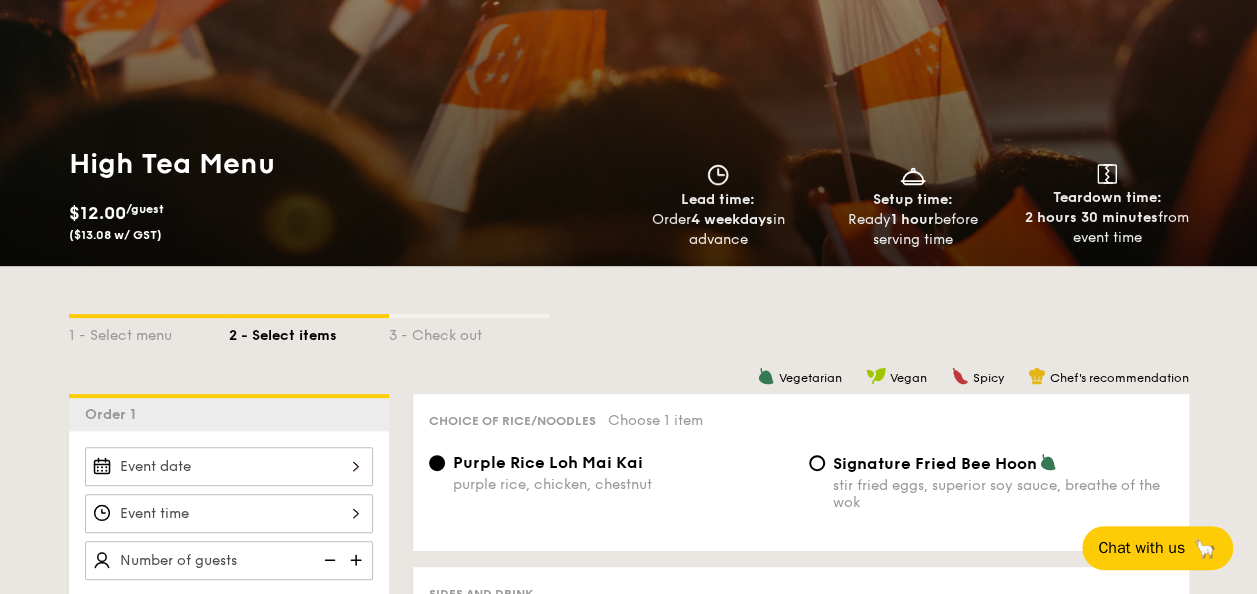 scroll, scrollTop: 200, scrollLeft: 0, axis: vertical 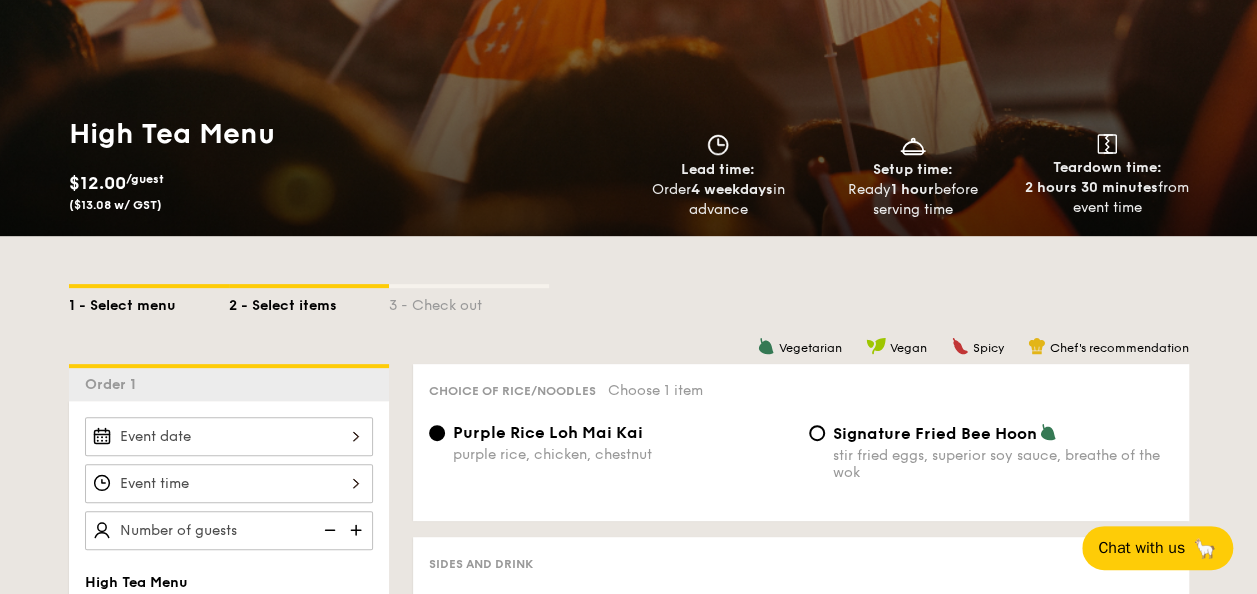 click on "1 - Select menu" at bounding box center [149, 302] 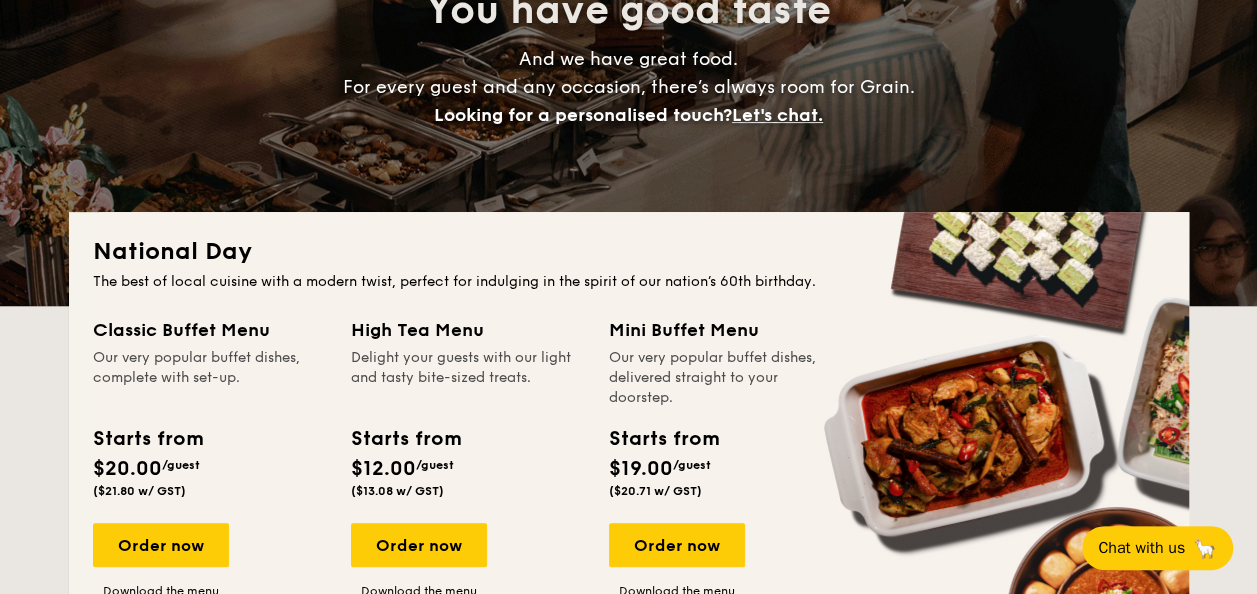 scroll, scrollTop: 300, scrollLeft: 0, axis: vertical 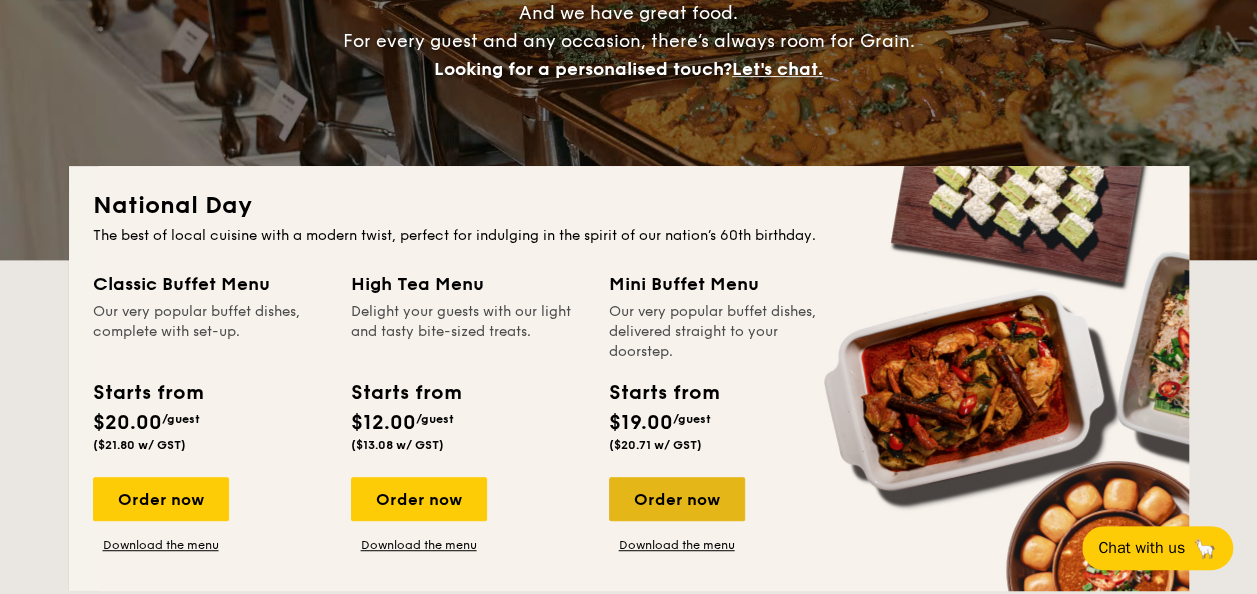 click on "Order now" at bounding box center [677, 499] 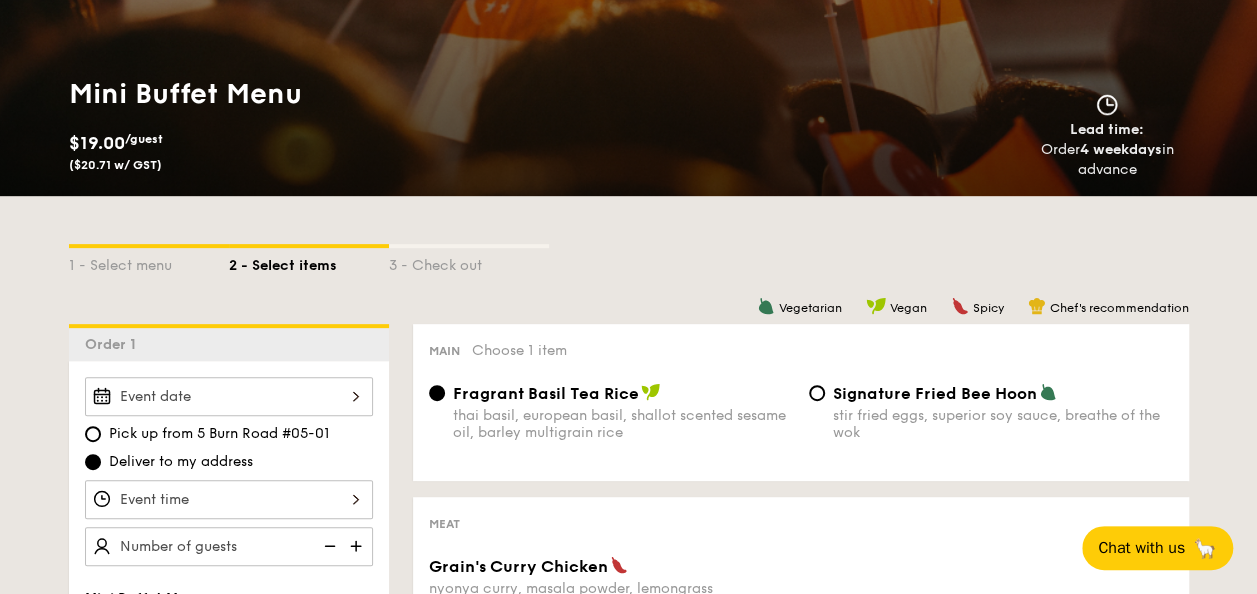 scroll, scrollTop: 300, scrollLeft: 0, axis: vertical 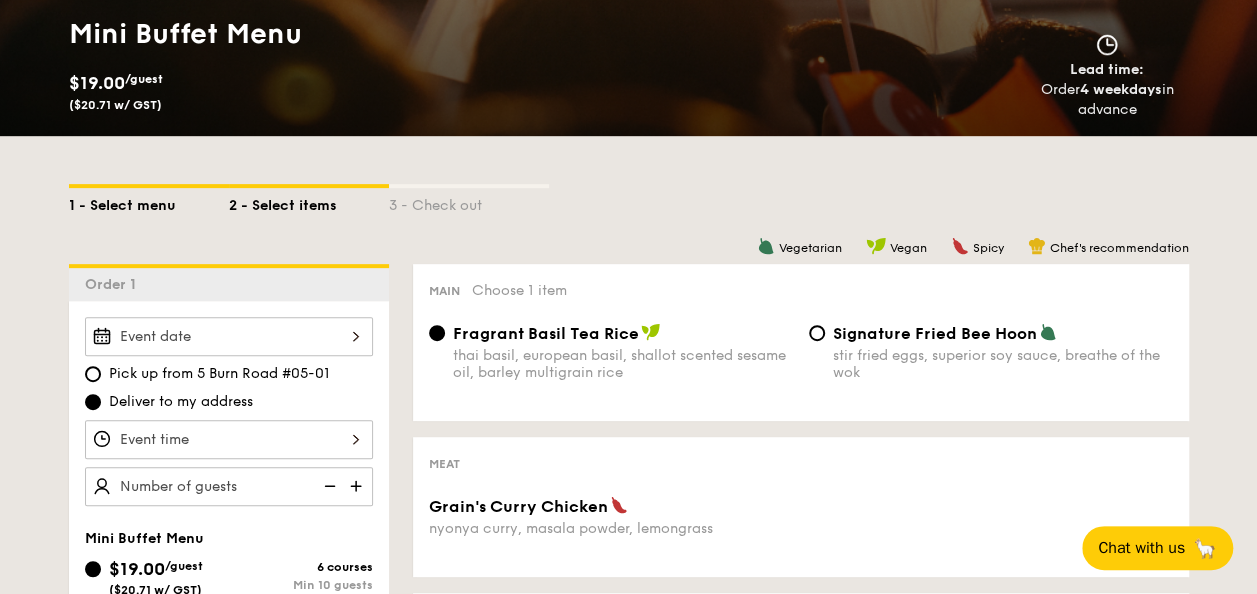 click on "1 - Select menu" at bounding box center (149, 202) 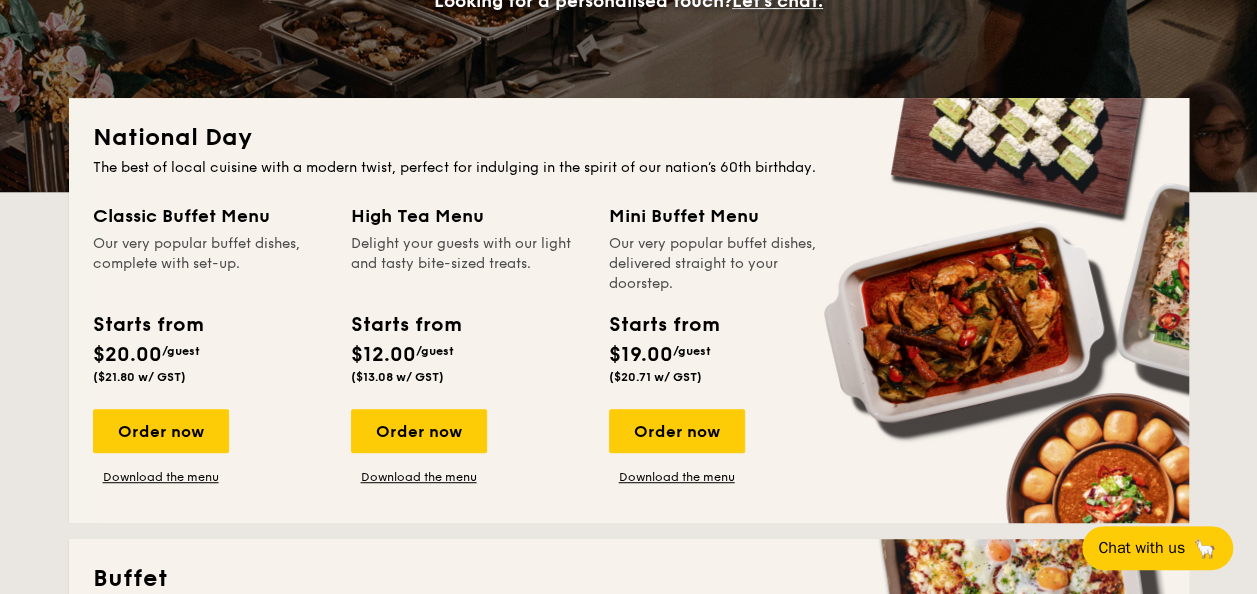 scroll, scrollTop: 400, scrollLeft: 0, axis: vertical 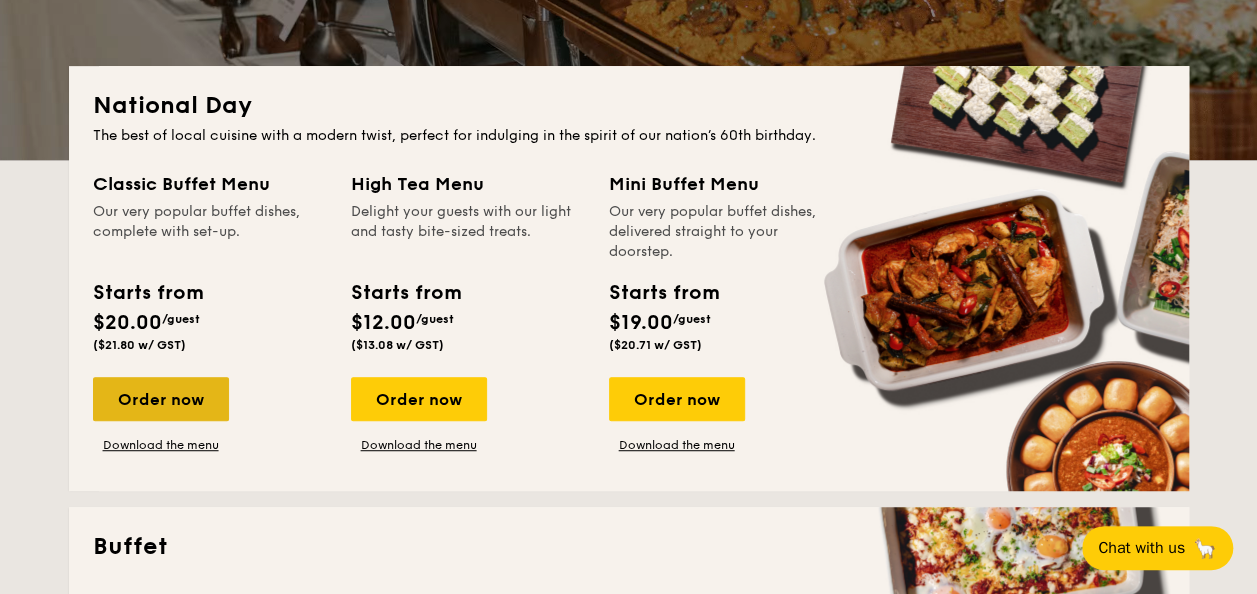 click on "Order now" at bounding box center [161, 399] 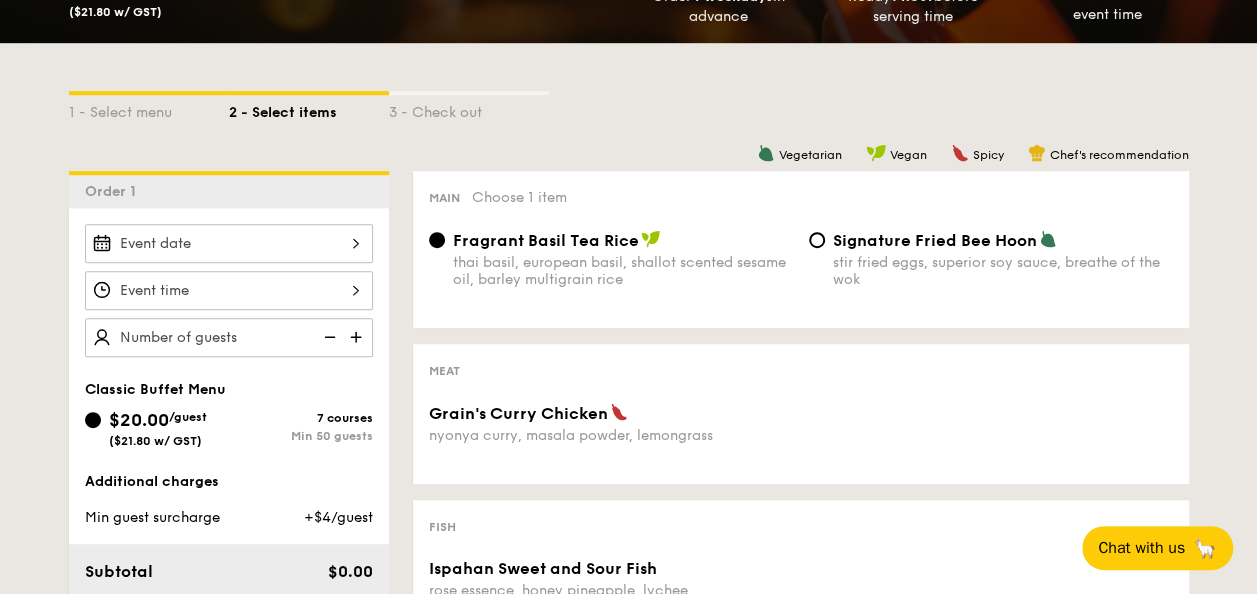scroll, scrollTop: 300, scrollLeft: 0, axis: vertical 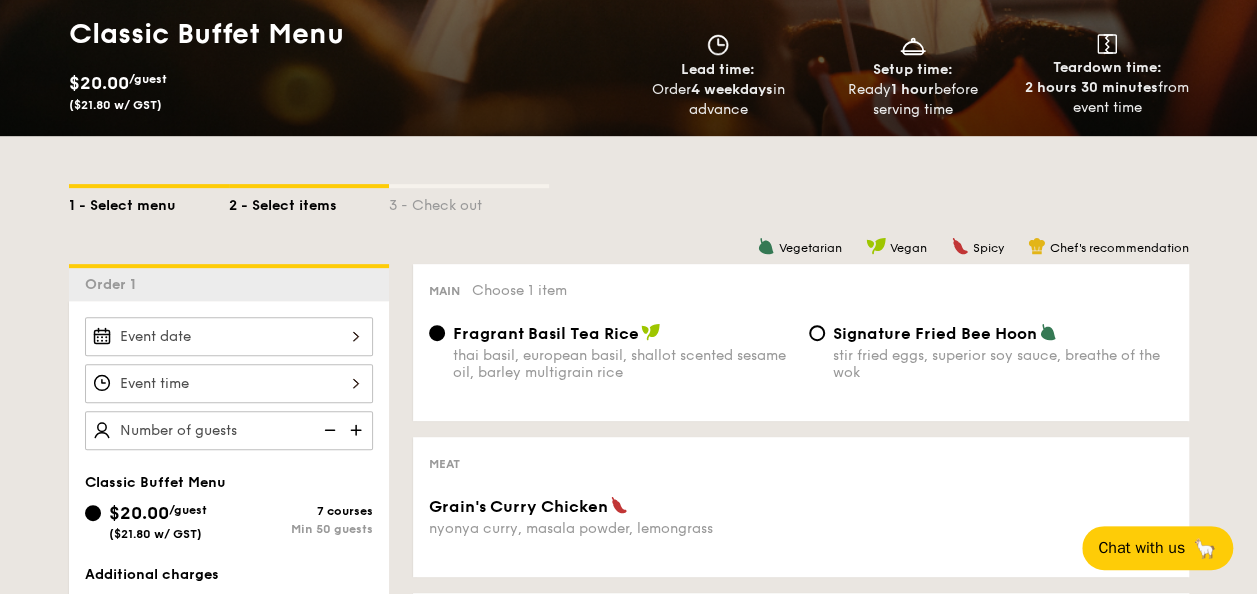 click on "1 - Select menu" at bounding box center (149, 202) 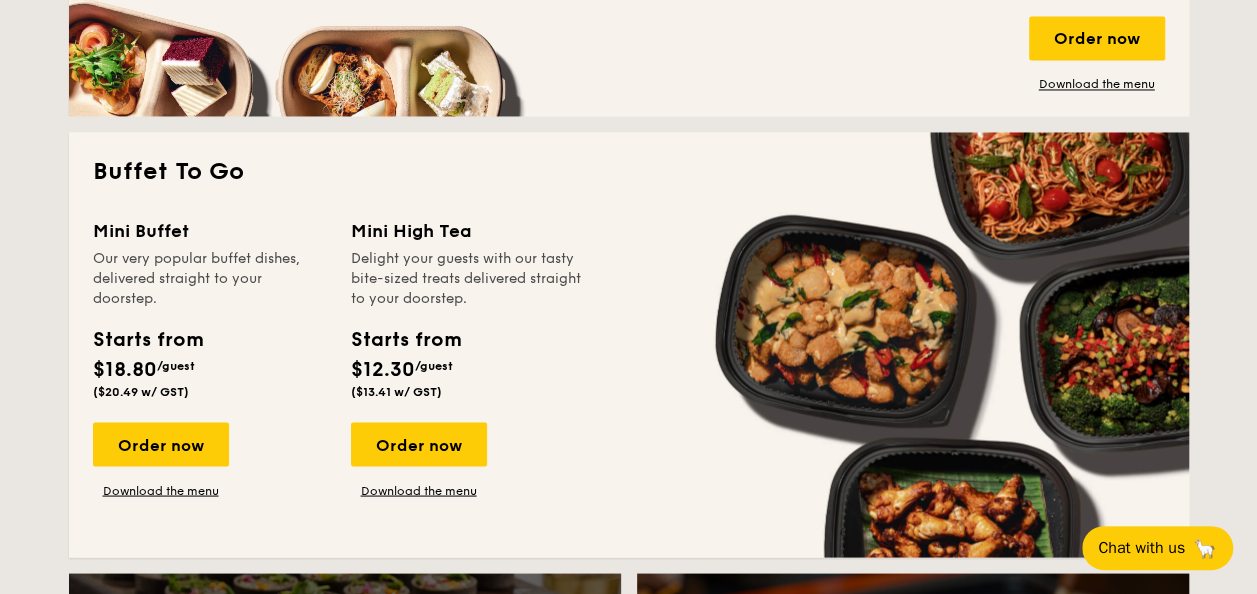scroll, scrollTop: 1700, scrollLeft: 0, axis: vertical 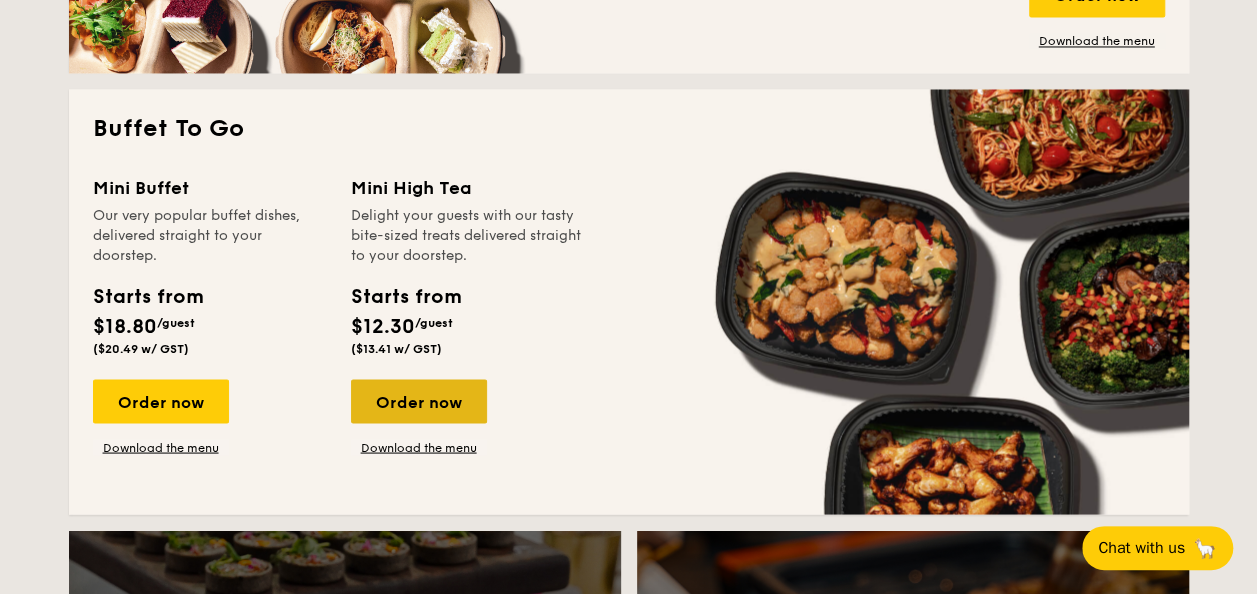 click on "Order now" at bounding box center [419, 401] 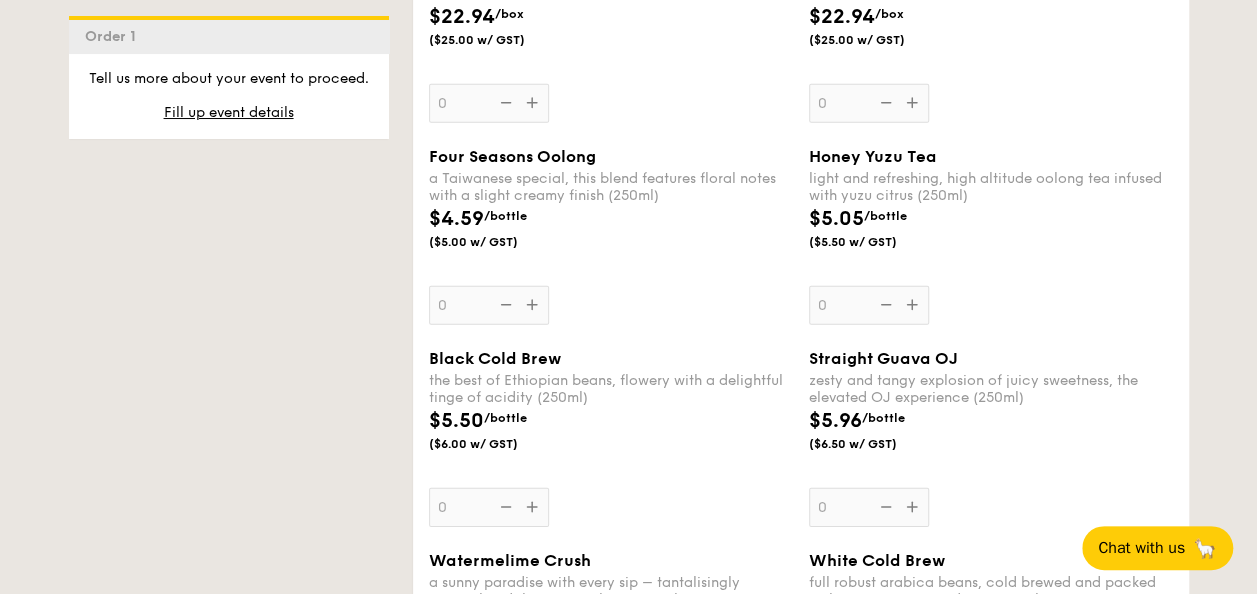 scroll, scrollTop: 2800, scrollLeft: 0, axis: vertical 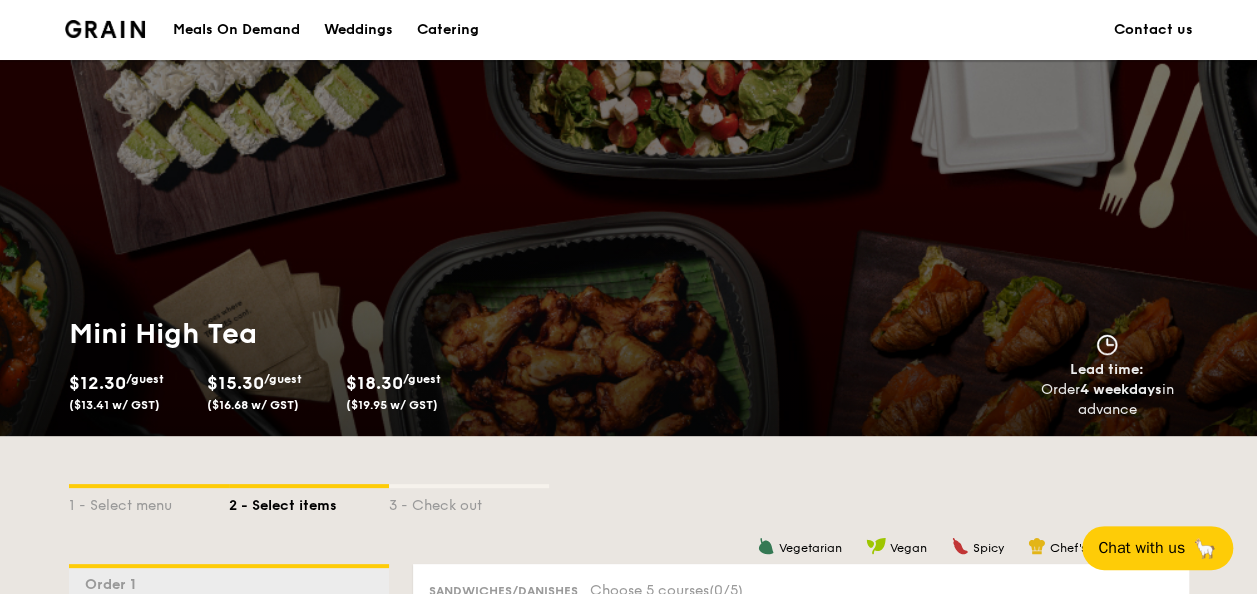 click on "Catering" at bounding box center (448, 30) 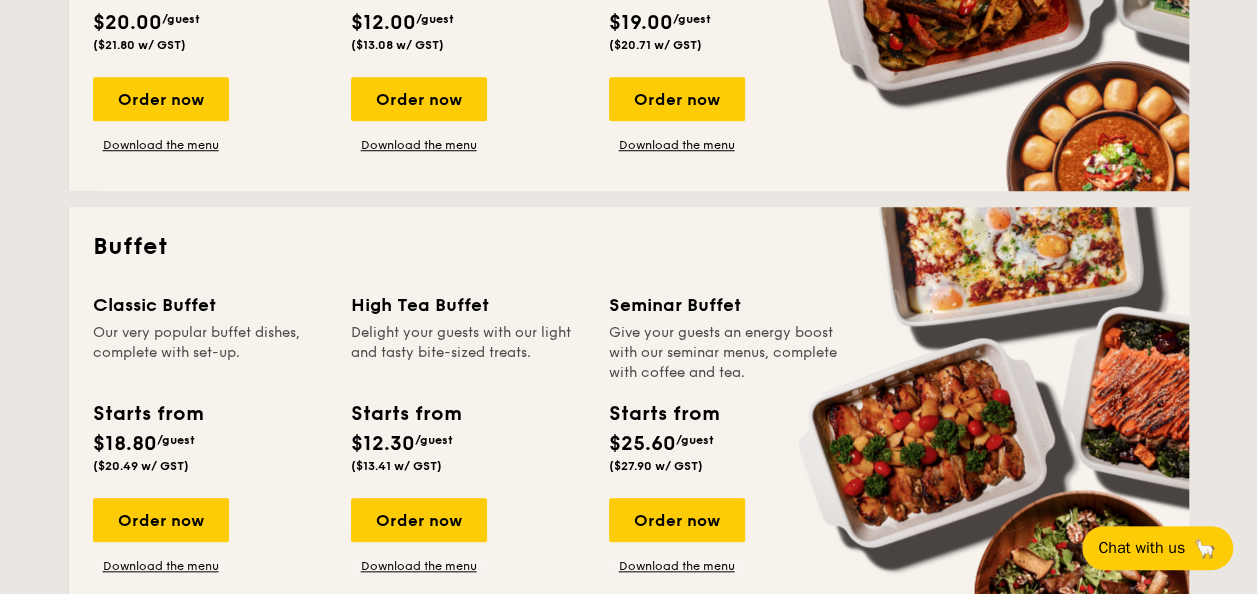 scroll, scrollTop: 800, scrollLeft: 0, axis: vertical 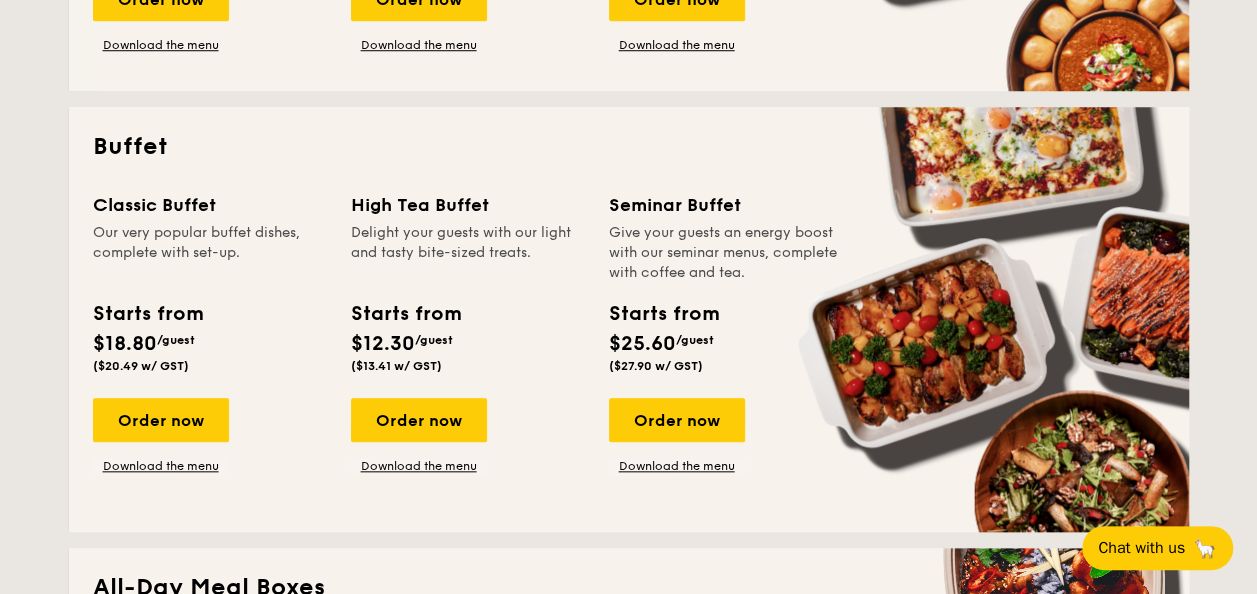 click on "Classic Buffet" at bounding box center (210, 205) 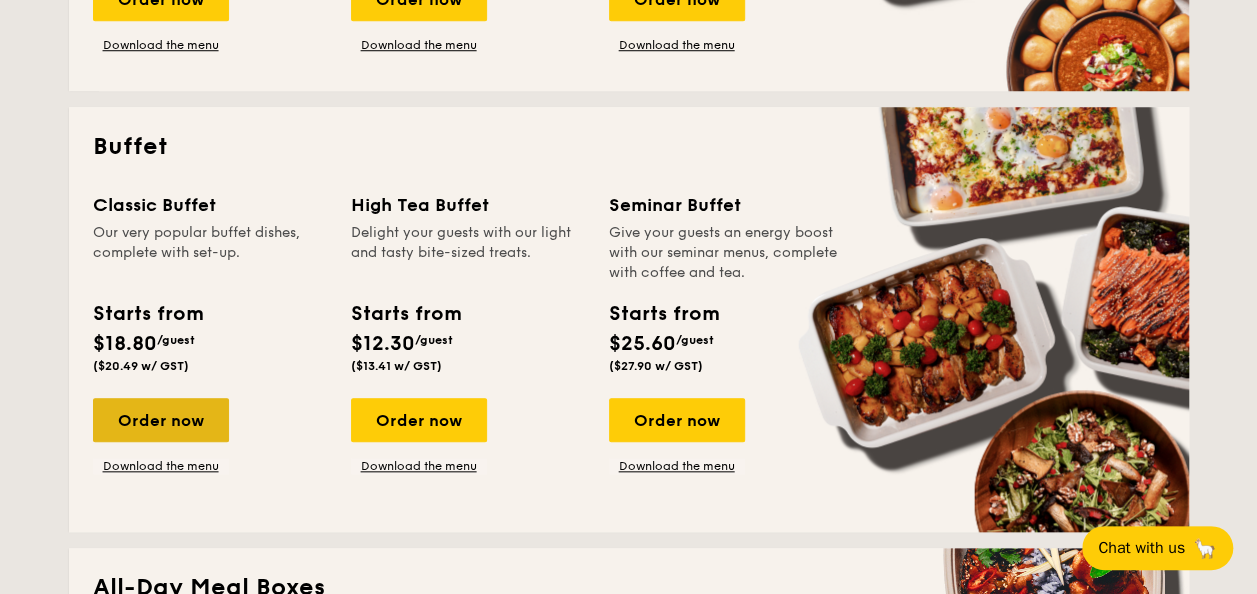 click on "Order now" at bounding box center [161, 420] 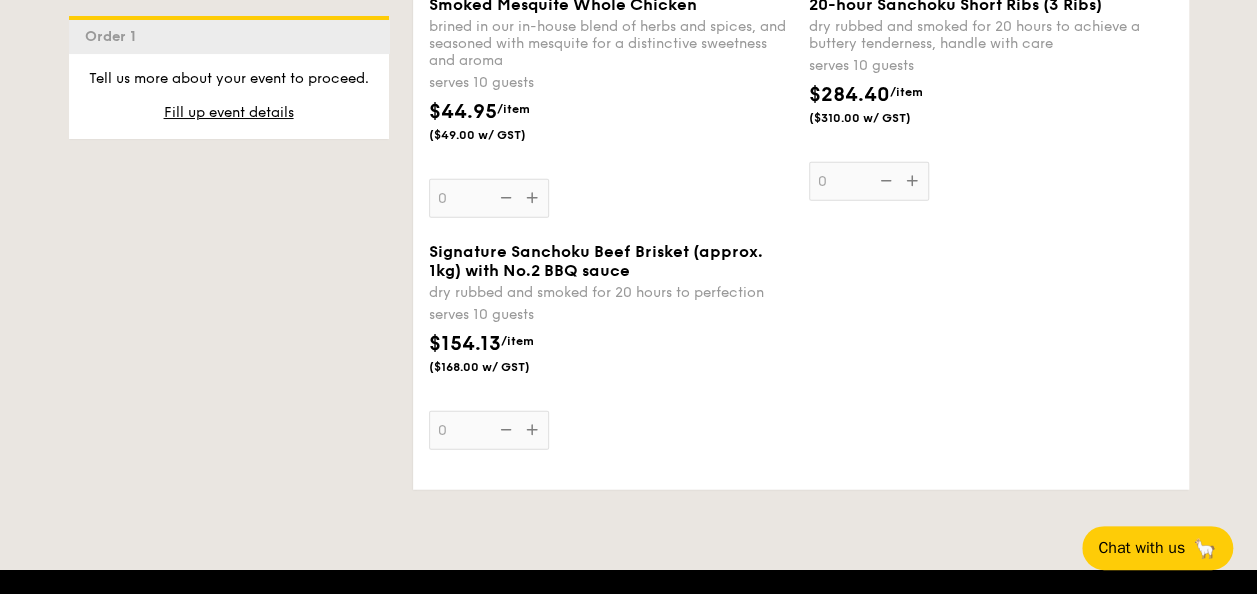 scroll, scrollTop: 2400, scrollLeft: 0, axis: vertical 